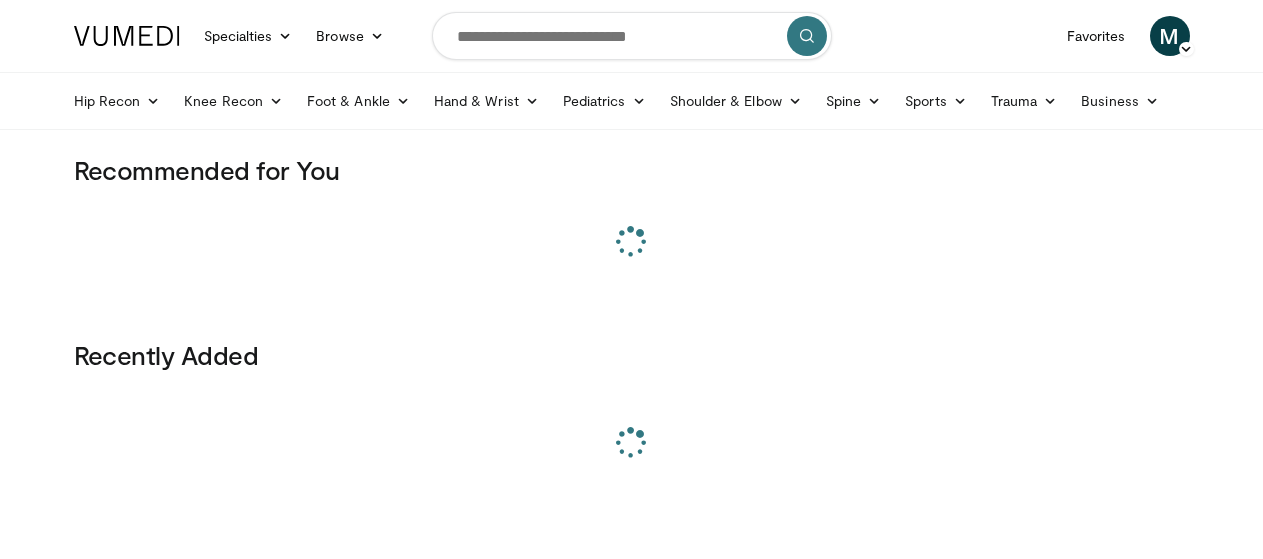 scroll, scrollTop: 0, scrollLeft: 0, axis: both 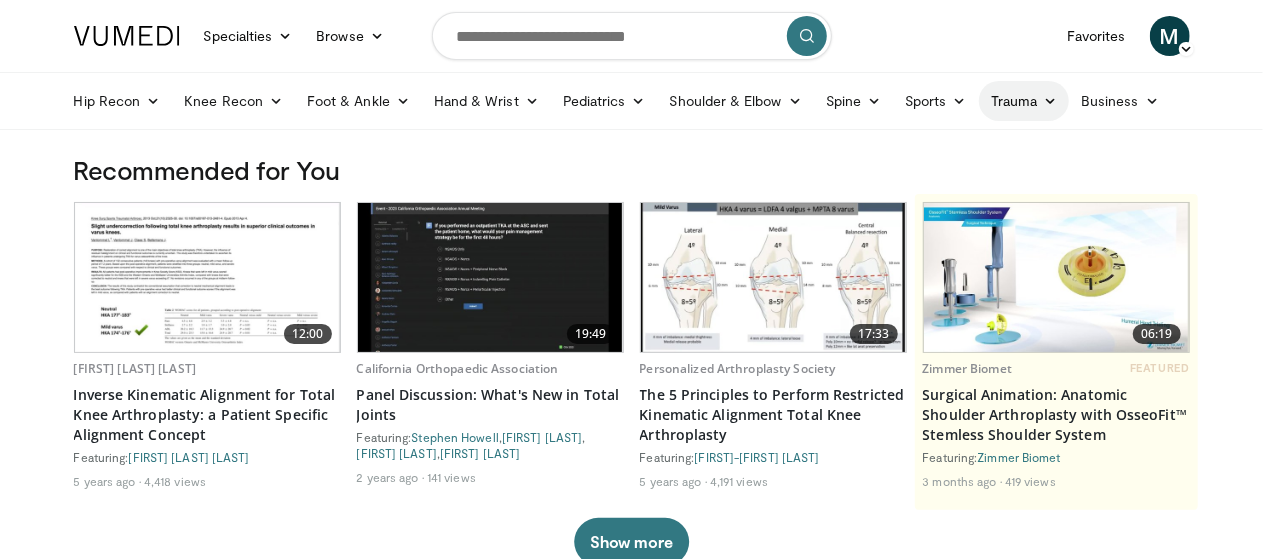 click on "Trauma" at bounding box center [1024, 101] 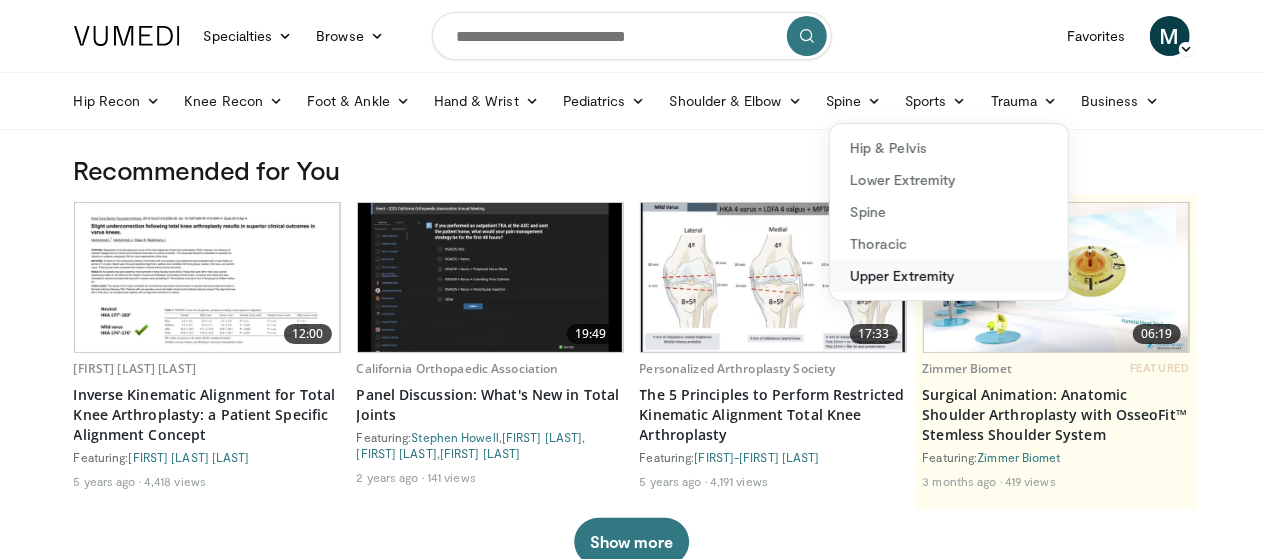 click on "Upper Extremity" at bounding box center [949, 276] 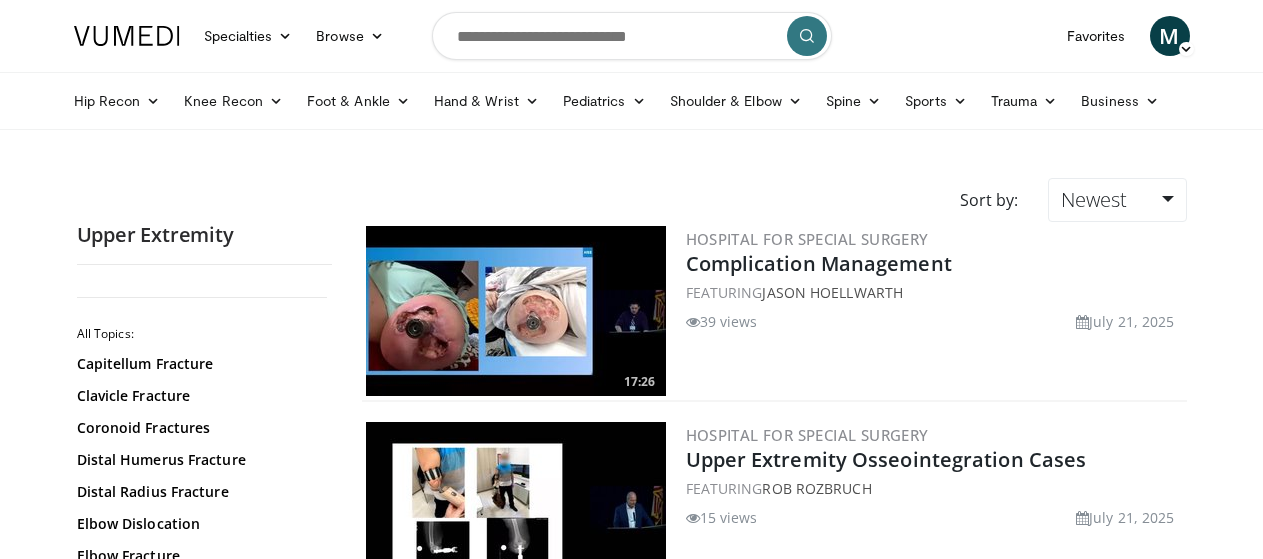 scroll, scrollTop: 0, scrollLeft: 0, axis: both 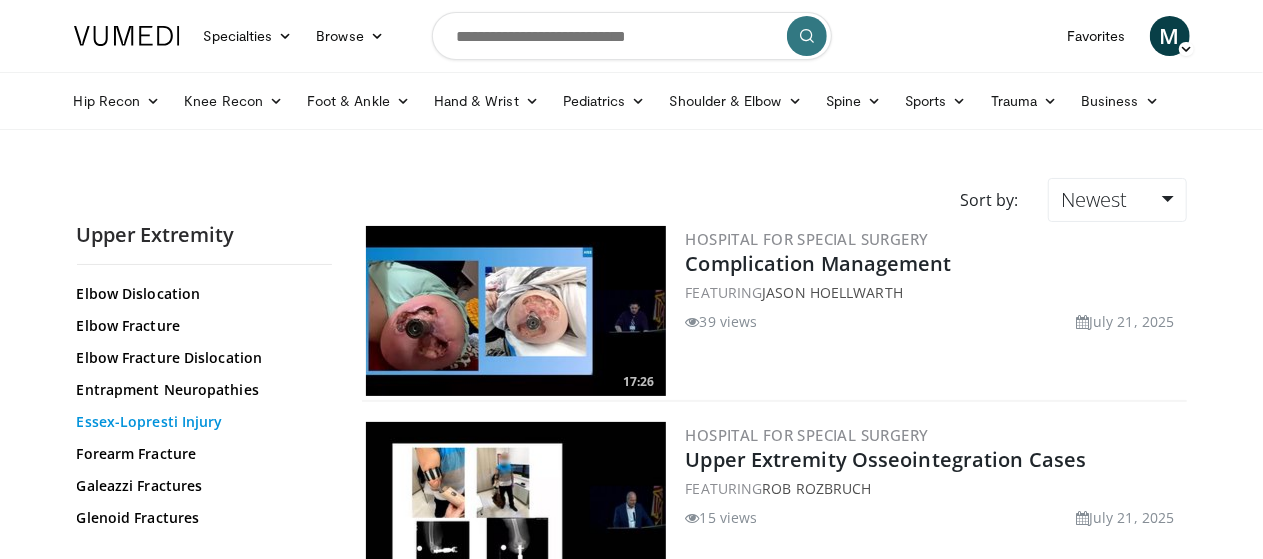 click on "Essex-Lopresti Injury" at bounding box center (199, 422) 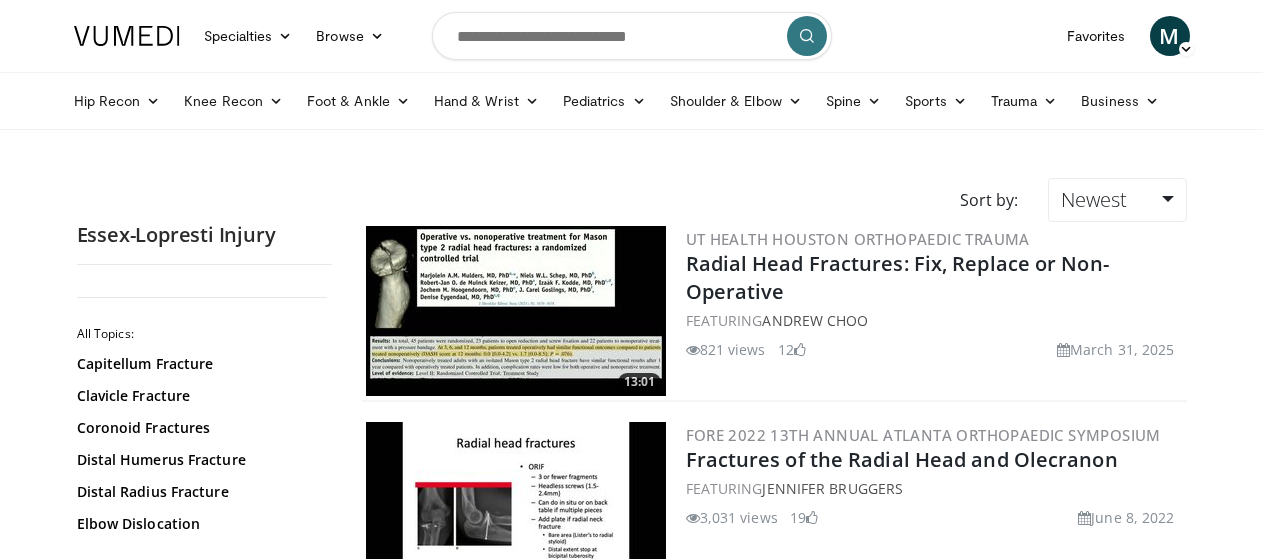 scroll, scrollTop: 0, scrollLeft: 0, axis: both 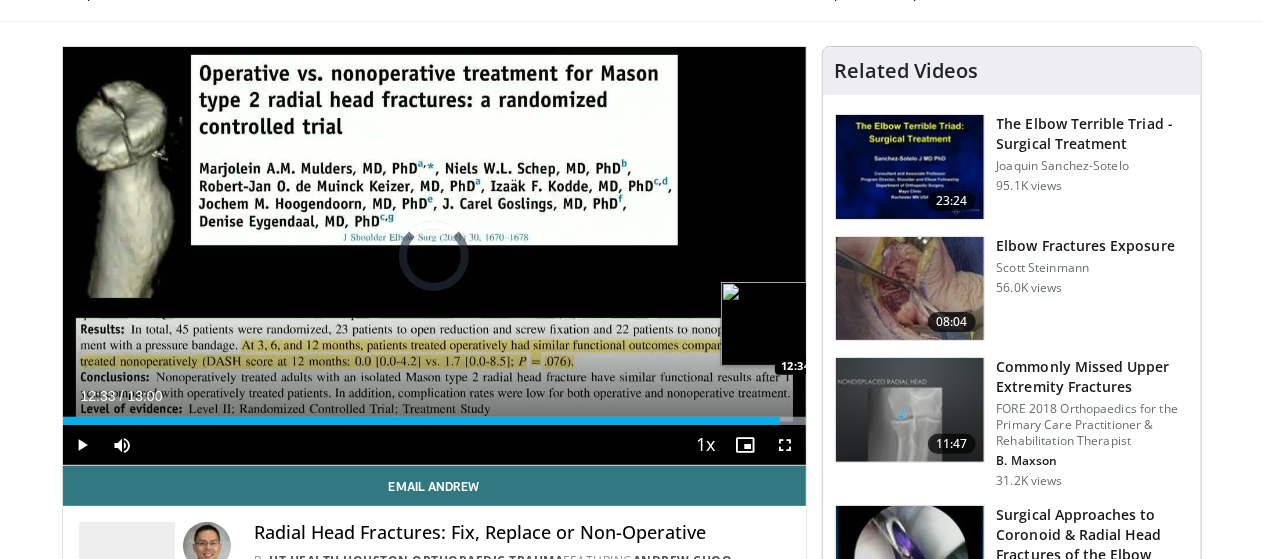 click on "Loaded :  100.00% 12:33 12:34" at bounding box center (434, 421) 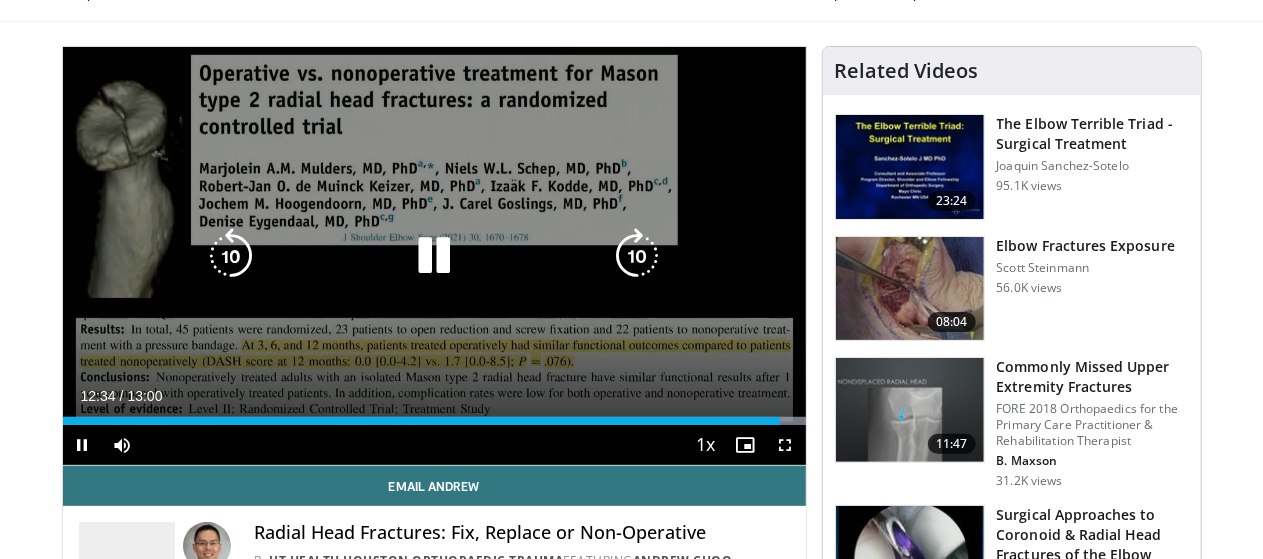 click on "10 seconds
Tap to unmute" at bounding box center [434, 256] 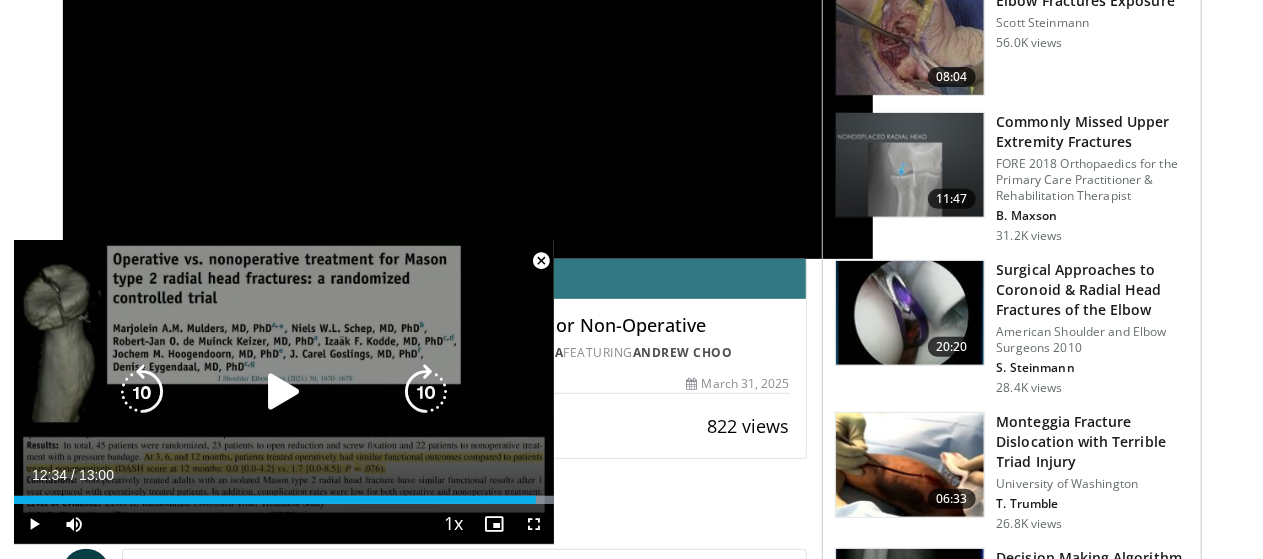 scroll, scrollTop: 354, scrollLeft: 0, axis: vertical 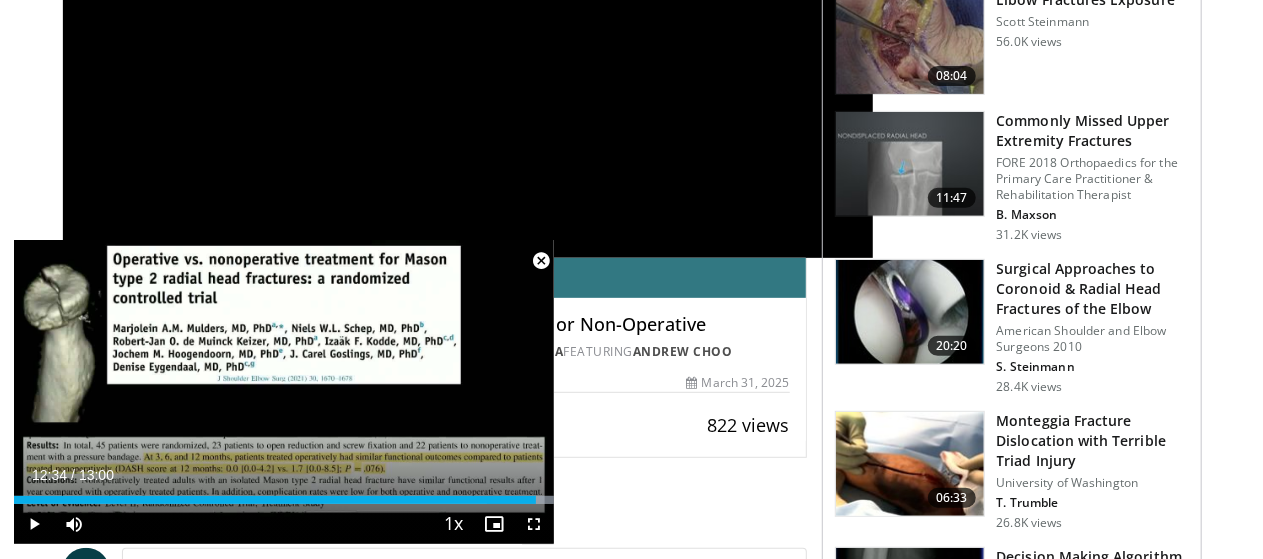 click on "12
Thumbs Up
Share Radial Head Fractures: Fi...
×
Enter one or more e-mail addresses, each in a new line
Message
Send
Close
Share
E-mail
Tweet
Share
Save to
Add to Favorites
New Playlist
New Playlist
×
Title
Description" at bounding box center (434, 425) 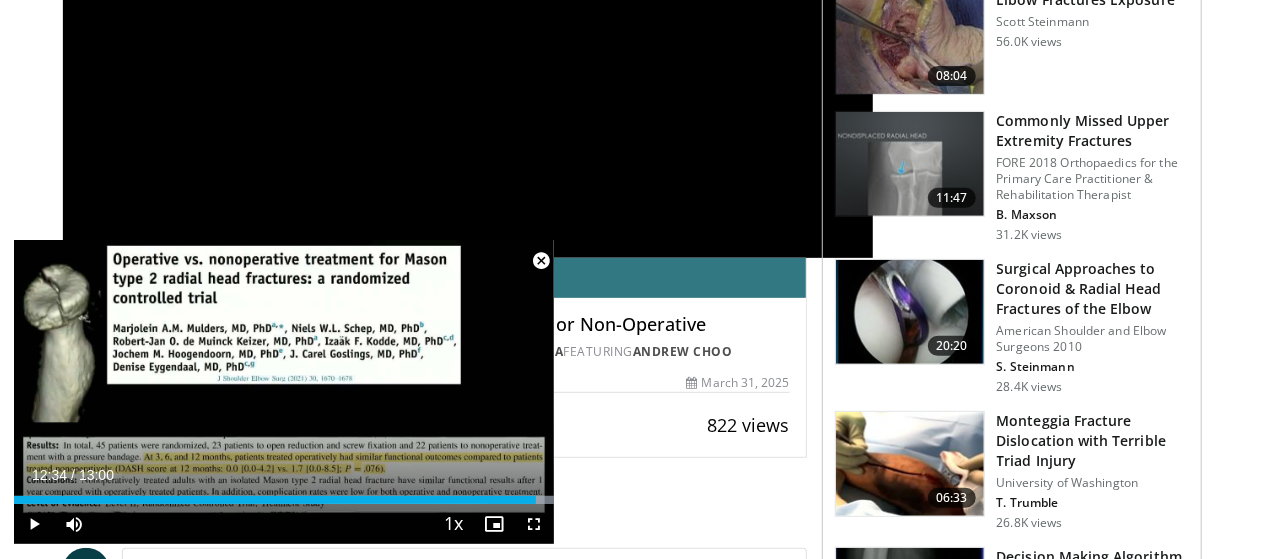 click on "12
Thumbs Up
Share Radial Head Fractures: Fi...
×
Enter one or more e-mail addresses, each in a new line
Message
Send
Close
Share
E-mail
Tweet
Share
Save to
Add to Favorites
New Playlist
New Playlist
×
Title
Description" at bounding box center [434, 425] 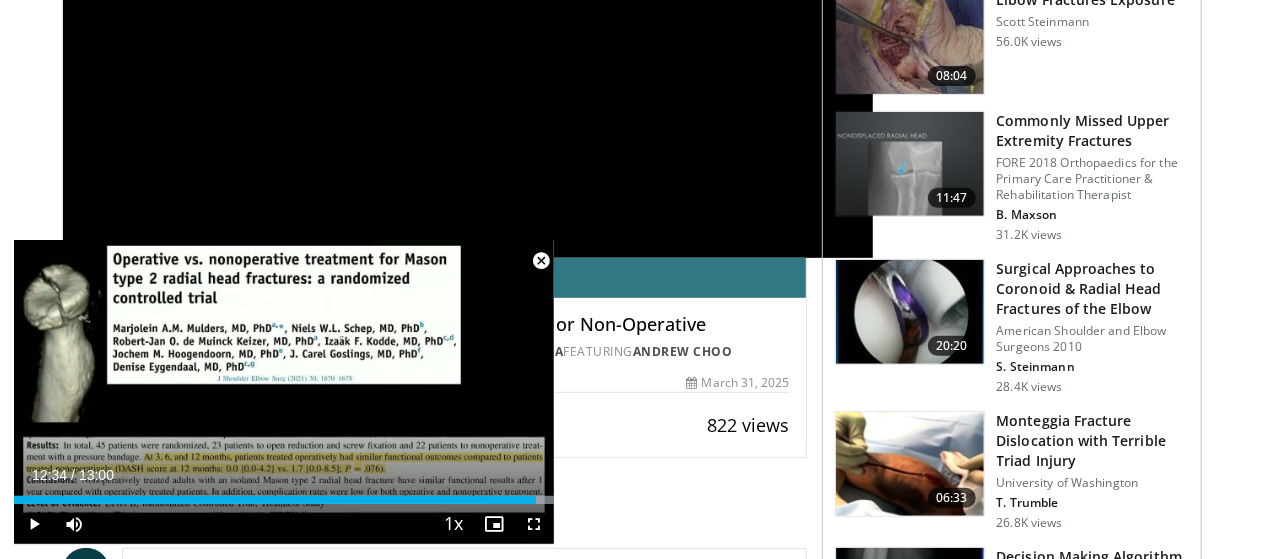 click at bounding box center [541, 261] 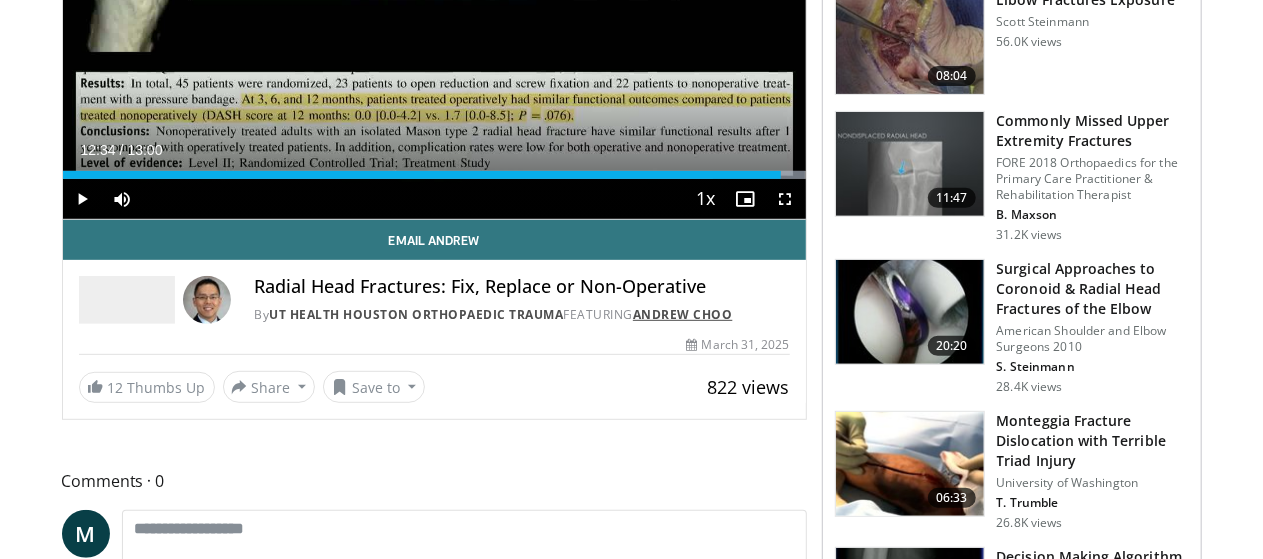 click on "Andrew Choo" at bounding box center [683, 314] 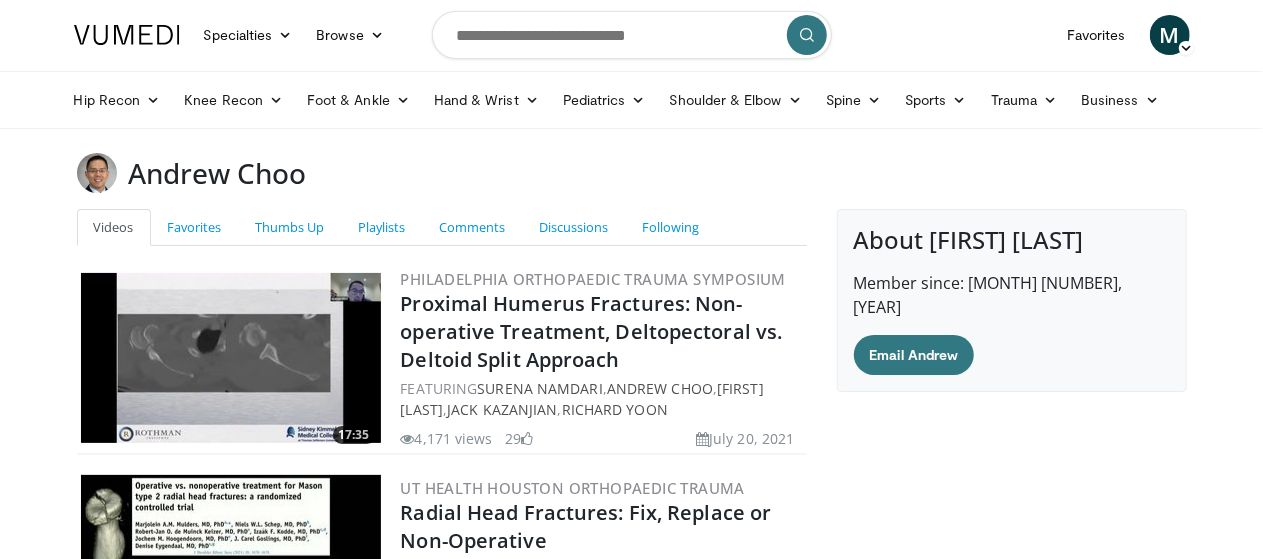 scroll, scrollTop: 0, scrollLeft: 0, axis: both 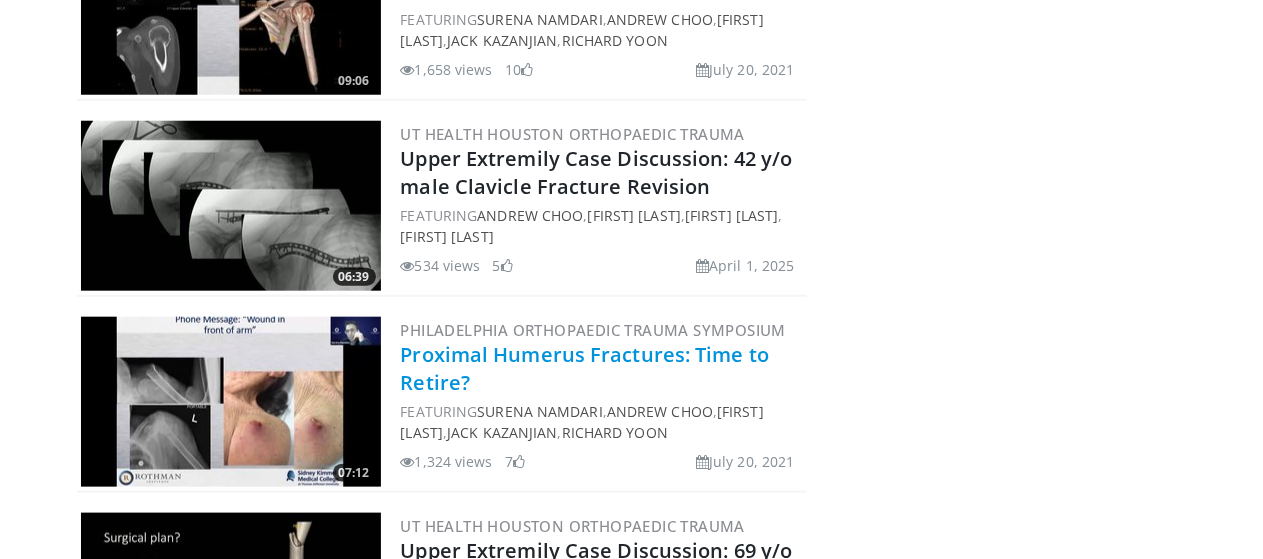 click on "Proximal Humerus Fractures: Time to Retire?" at bounding box center [585, 368] 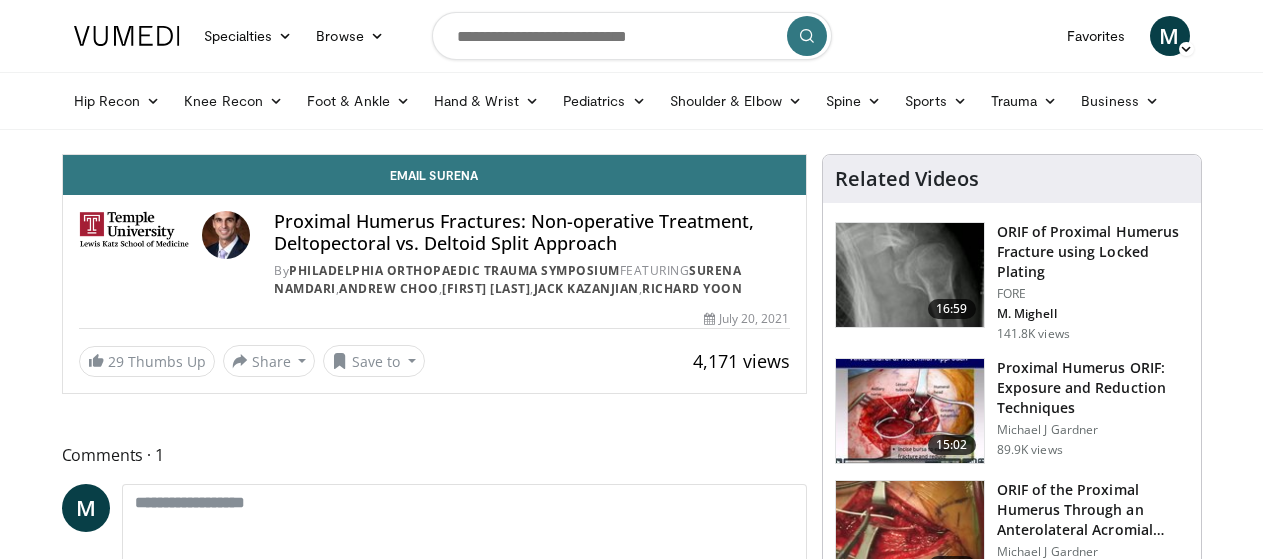 scroll, scrollTop: 0, scrollLeft: 0, axis: both 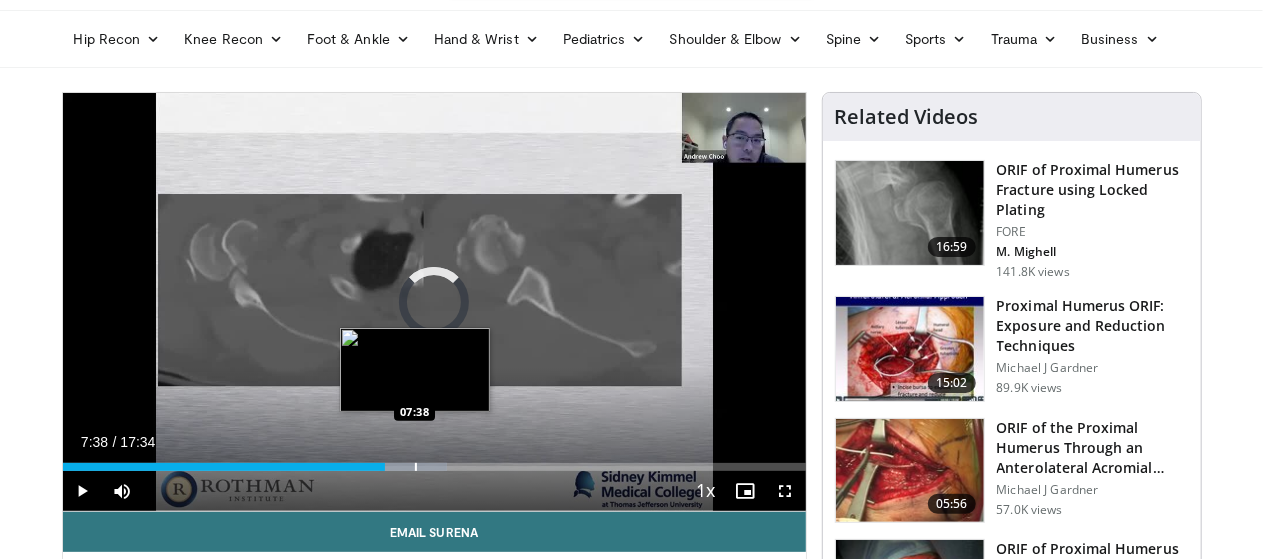 click at bounding box center (416, 467) 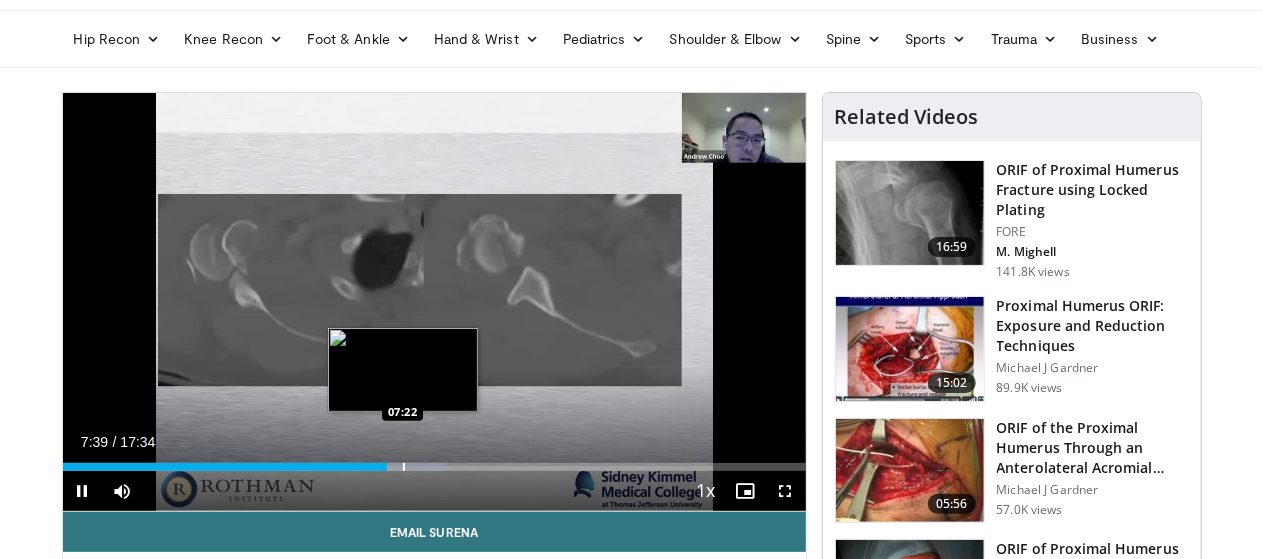 click on "**********" at bounding box center (434, 302) 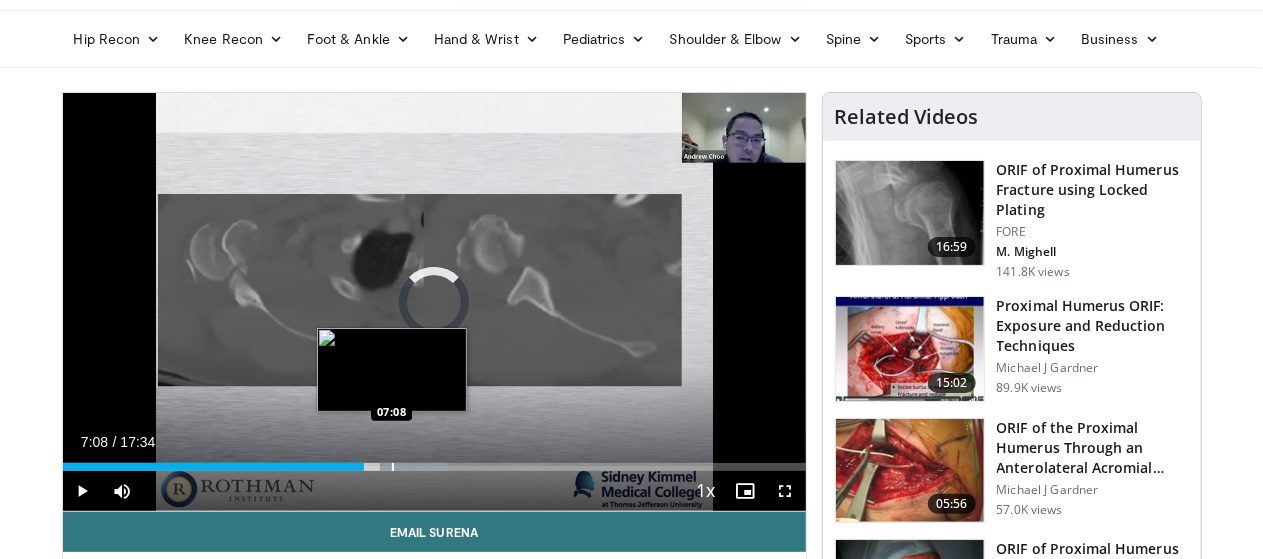 click at bounding box center (393, 467) 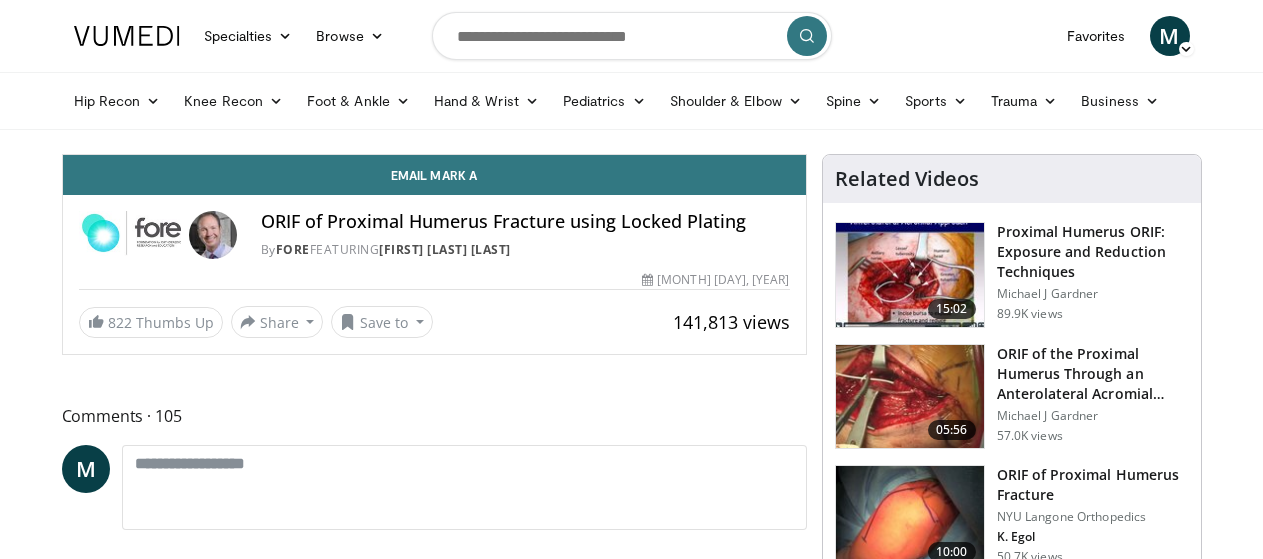 scroll, scrollTop: 0, scrollLeft: 0, axis: both 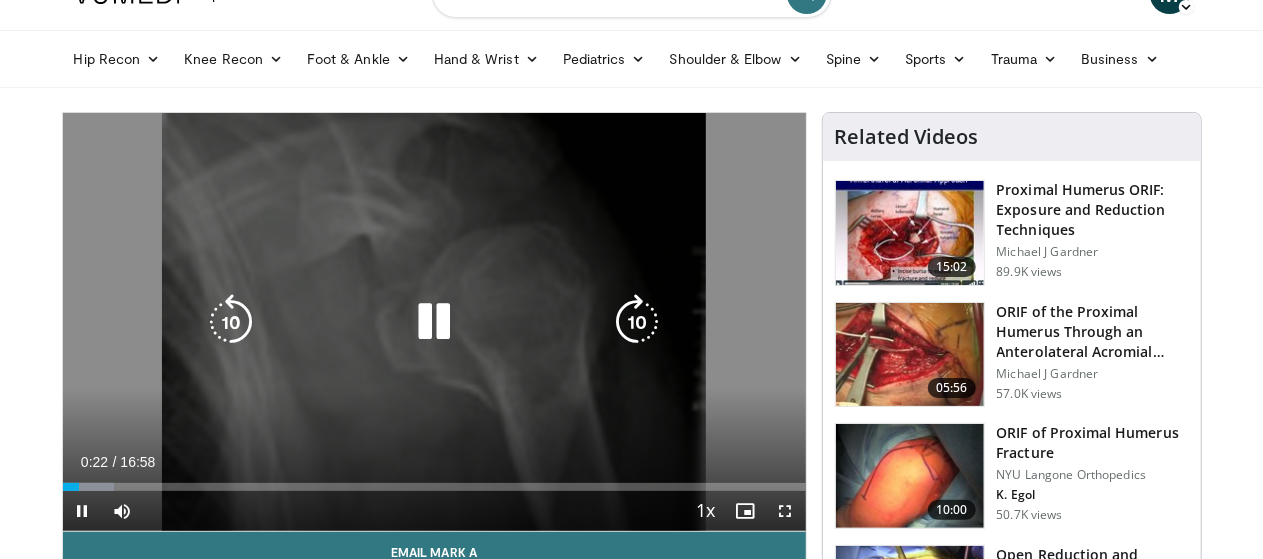 click on "10 seconds
Tap to unmute" at bounding box center (434, 322) 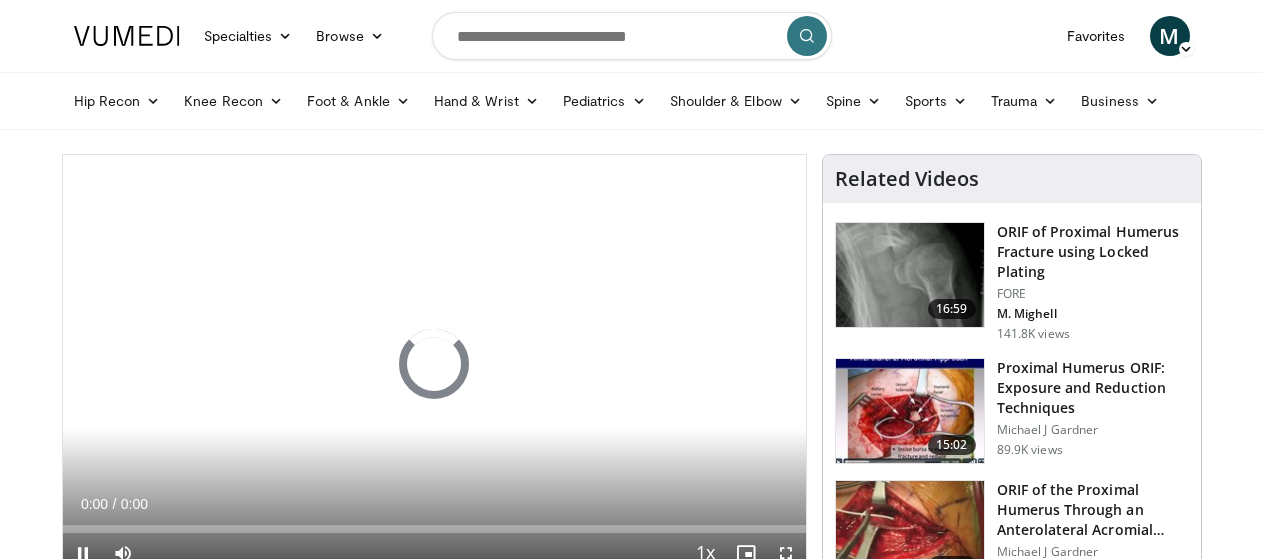 scroll, scrollTop: 0, scrollLeft: 0, axis: both 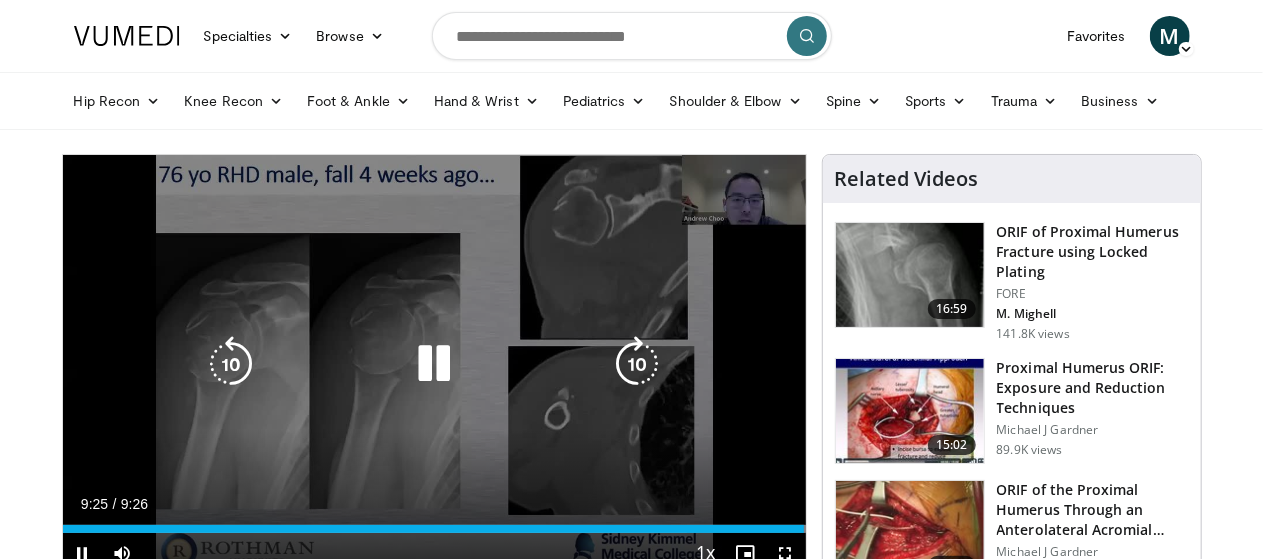 click at bounding box center (434, 364) 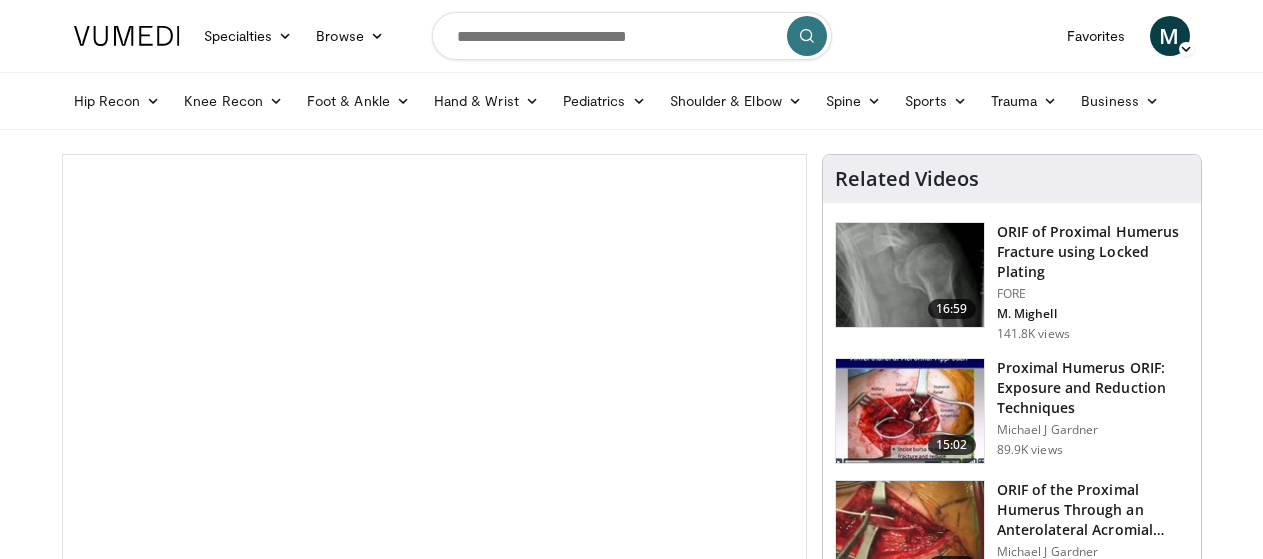 scroll, scrollTop: 0, scrollLeft: 0, axis: both 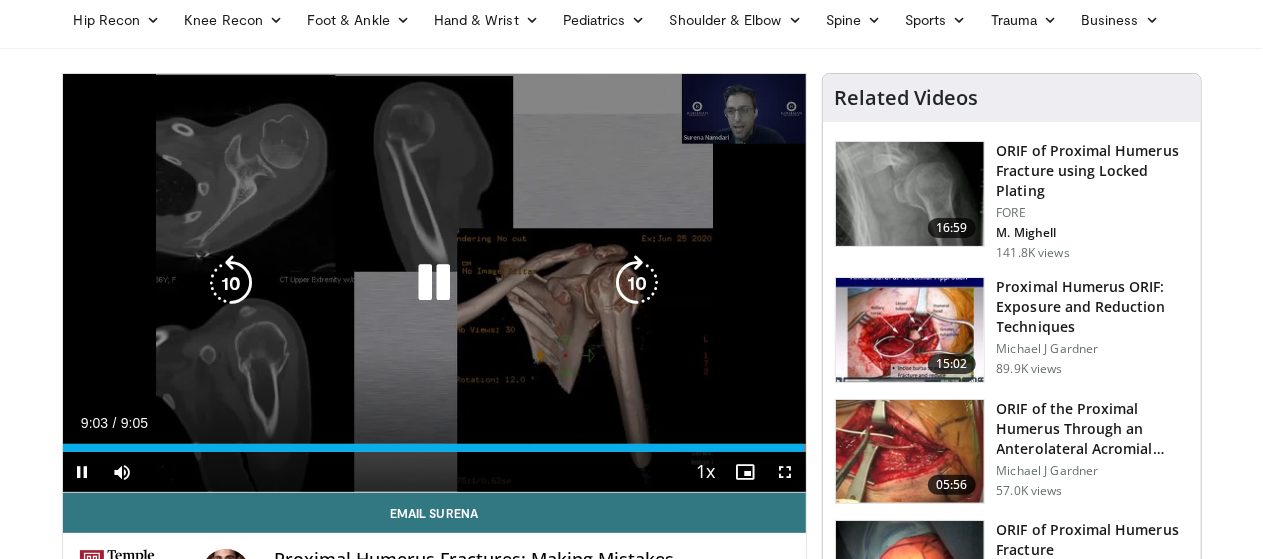 click on "10 seconds
Tap to unmute" at bounding box center [434, 283] 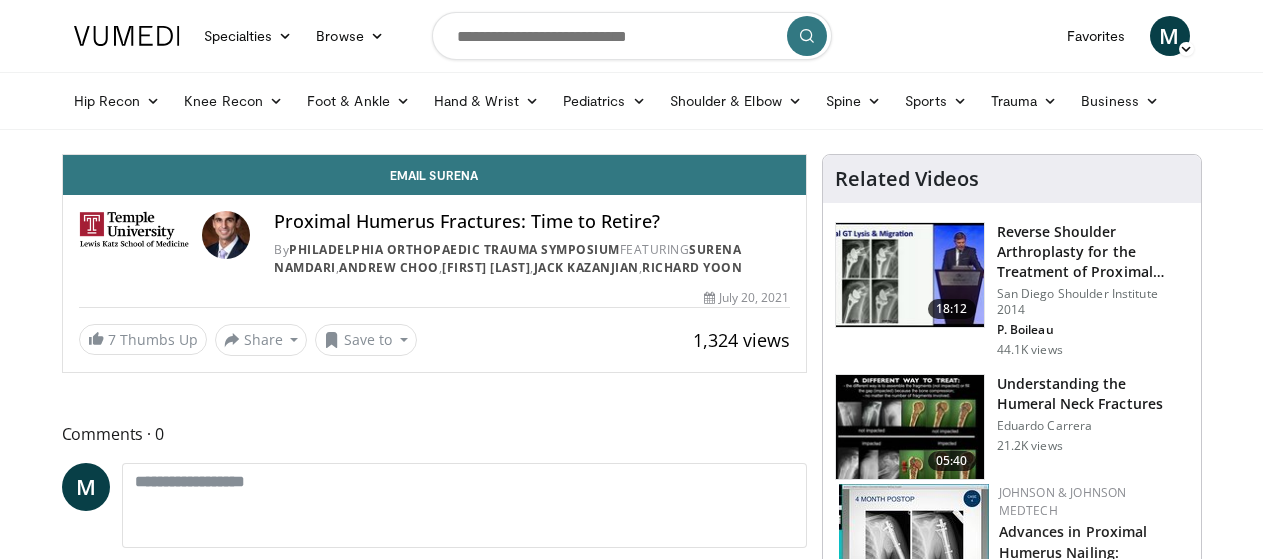 scroll, scrollTop: 0, scrollLeft: 0, axis: both 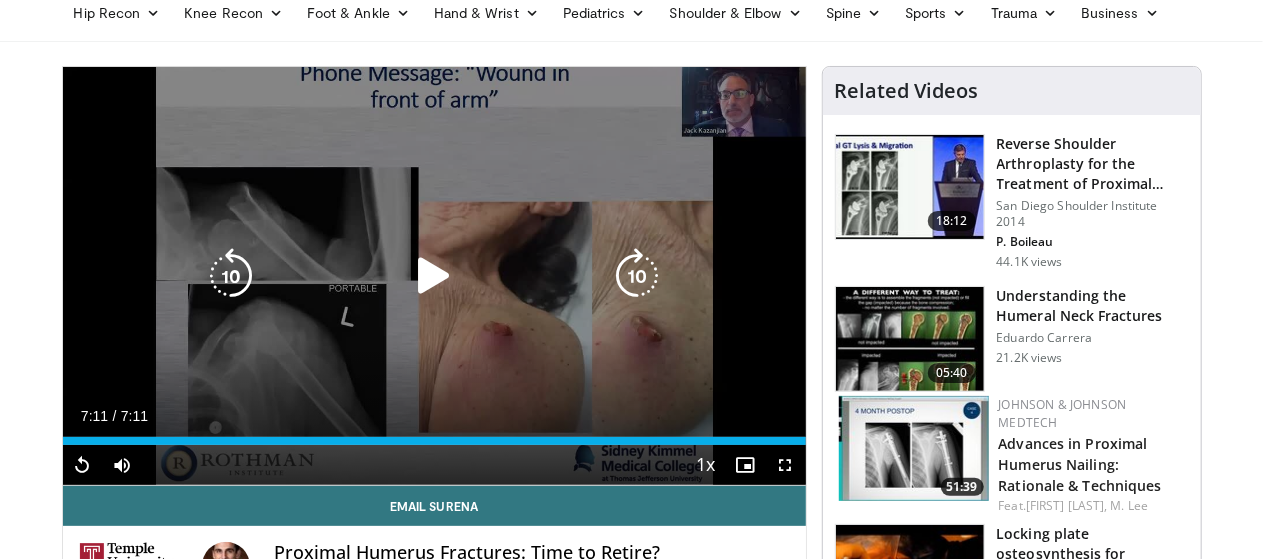 click at bounding box center (434, 276) 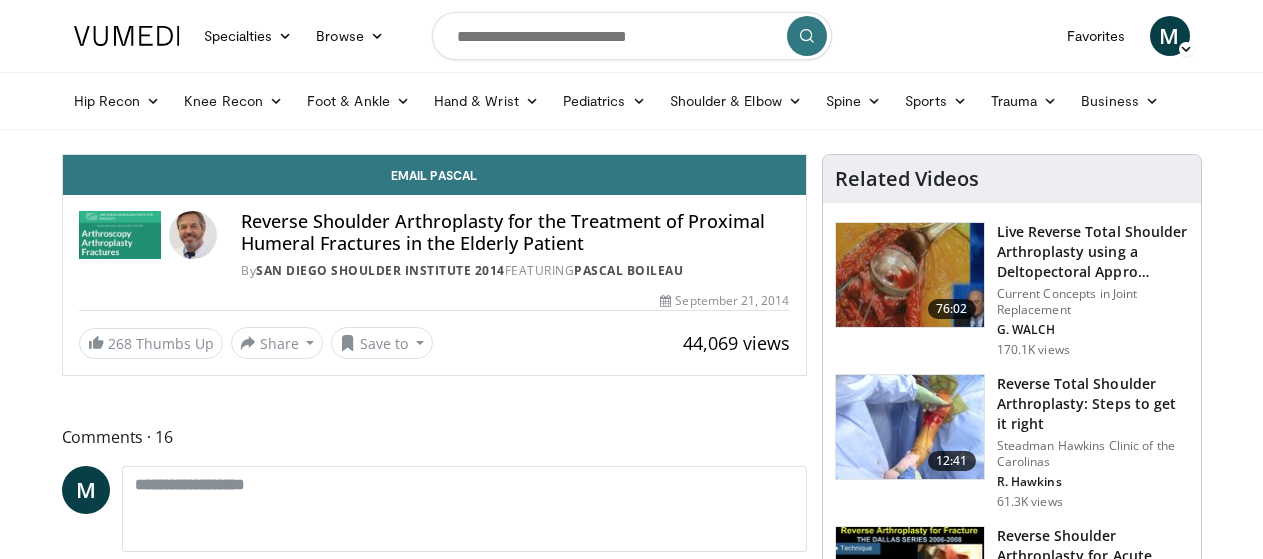 scroll, scrollTop: 0, scrollLeft: 0, axis: both 